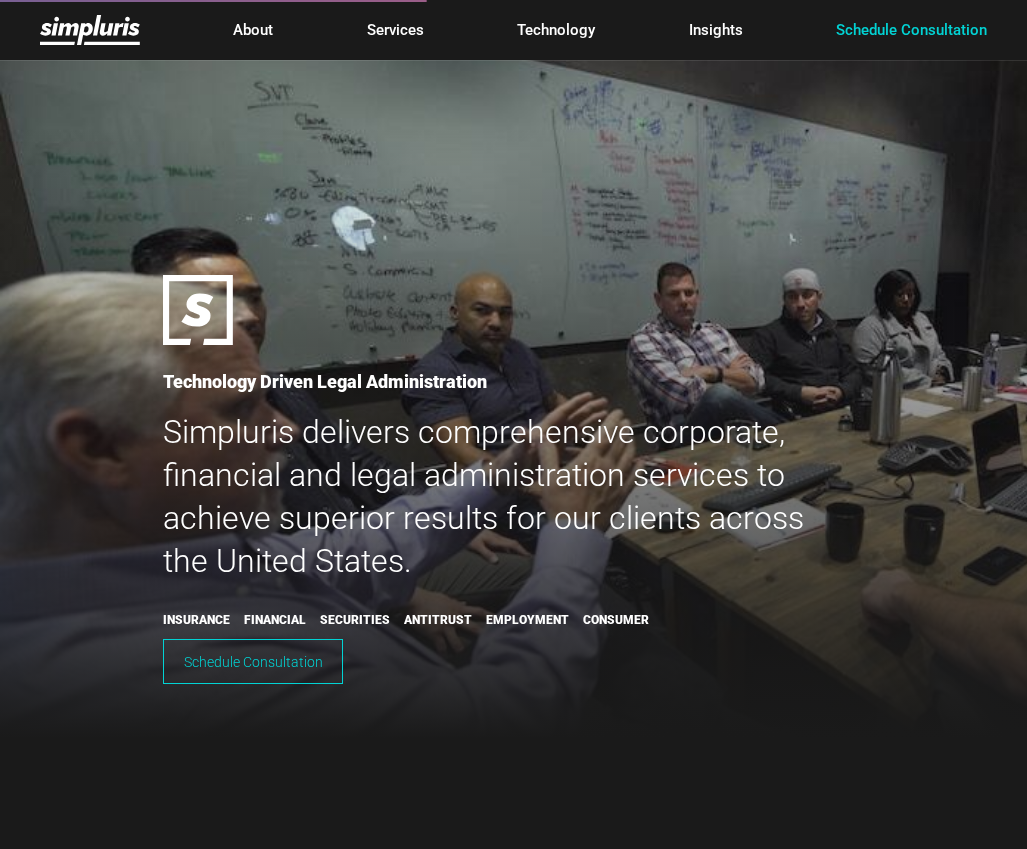 scroll, scrollTop: 0, scrollLeft: 0, axis: both 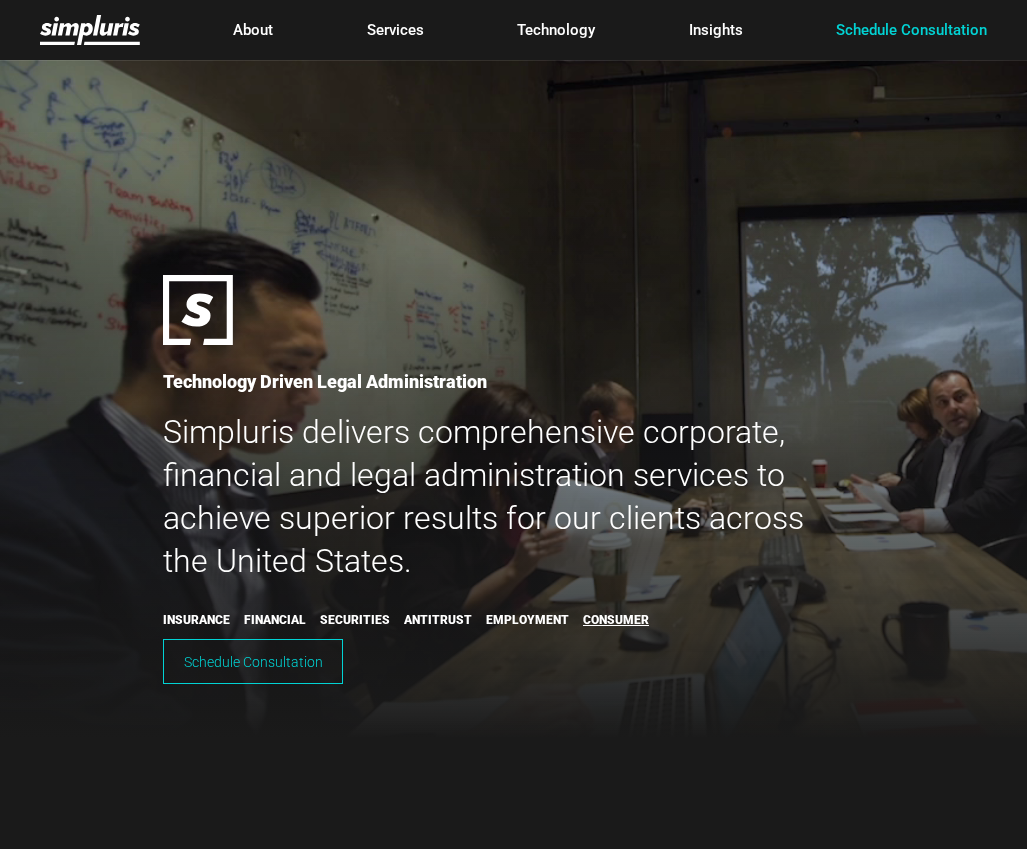click on "Consumer" at bounding box center (616, 620) 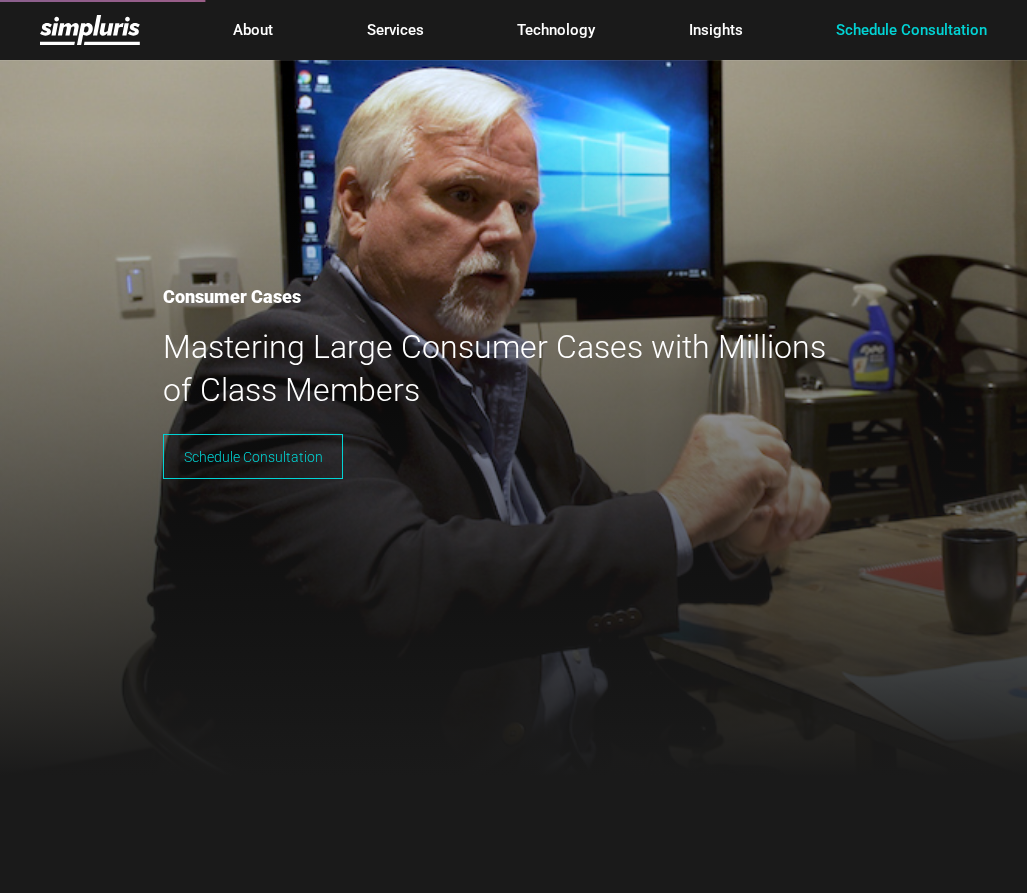 click at bounding box center (765, 2721) 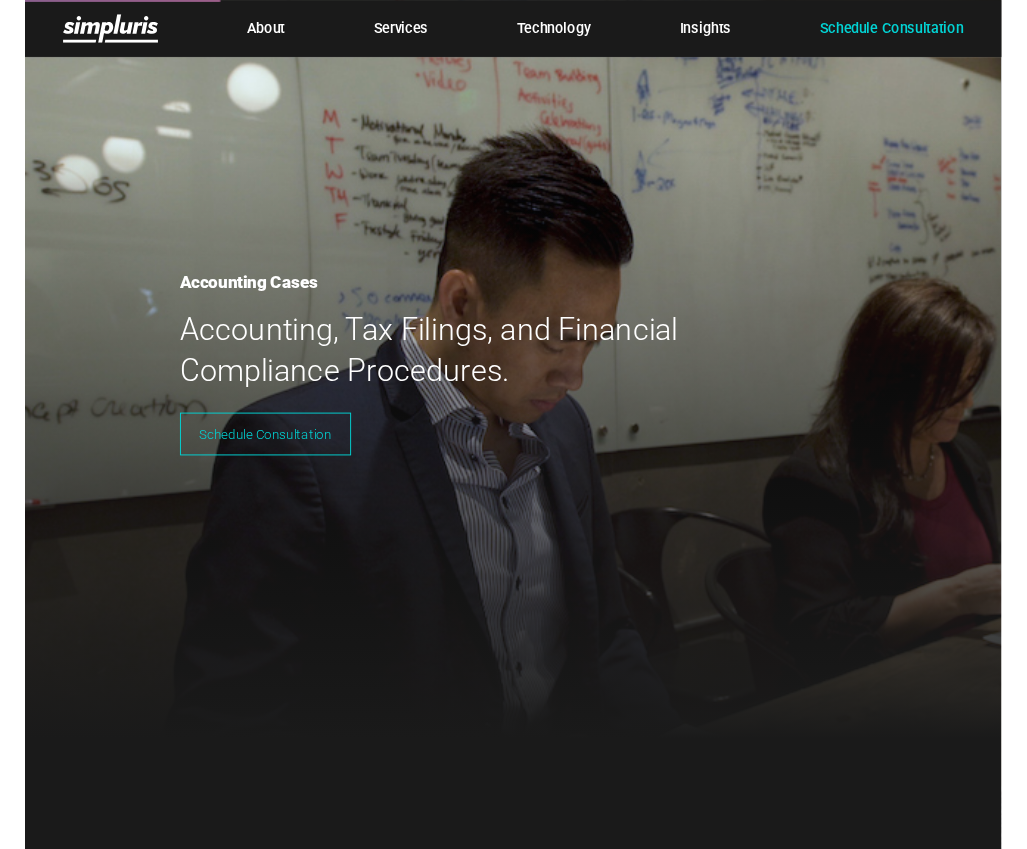 scroll, scrollTop: 0, scrollLeft: 0, axis: both 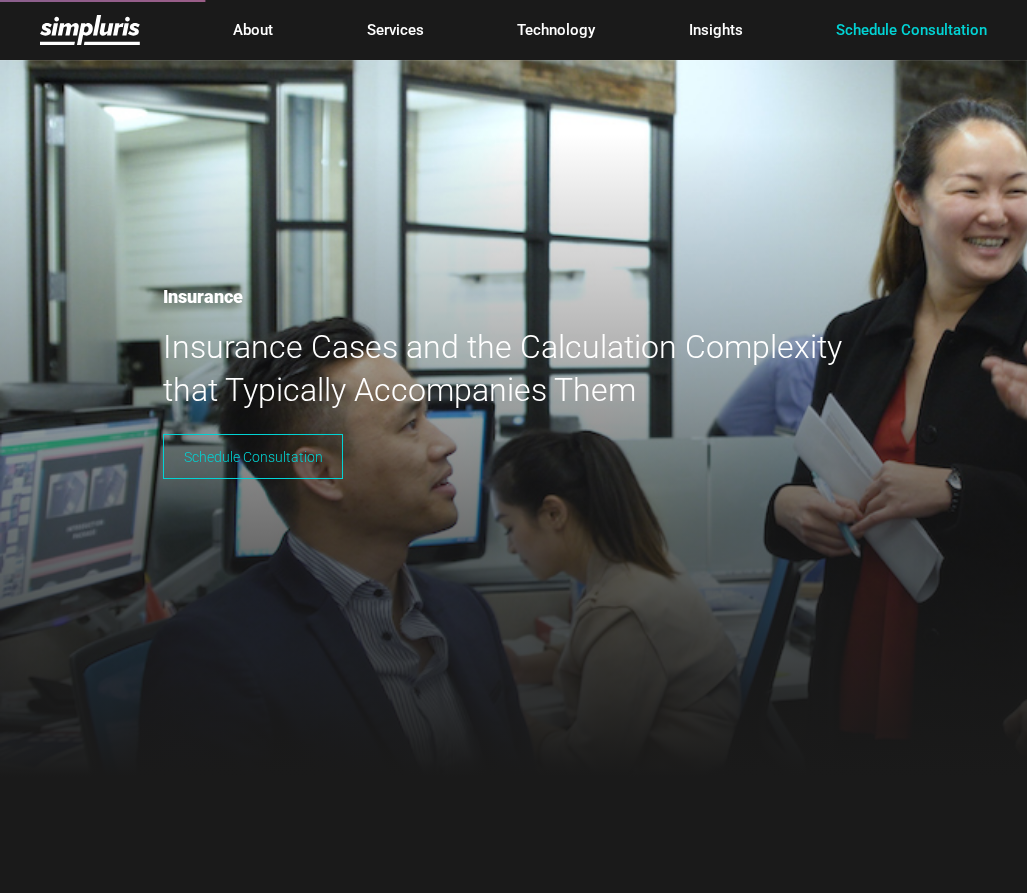click on "settlement administrator" at bounding box center (626, 1528) 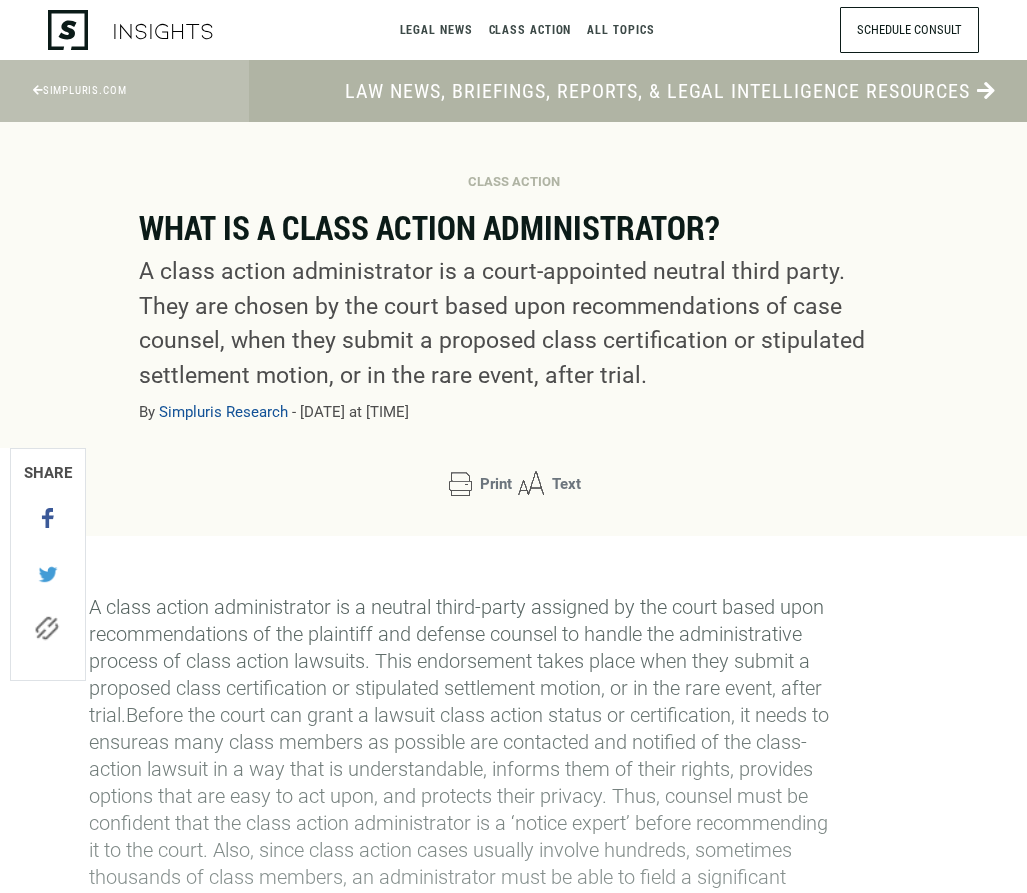click on "Print
Text" at bounding box center (513, 473) 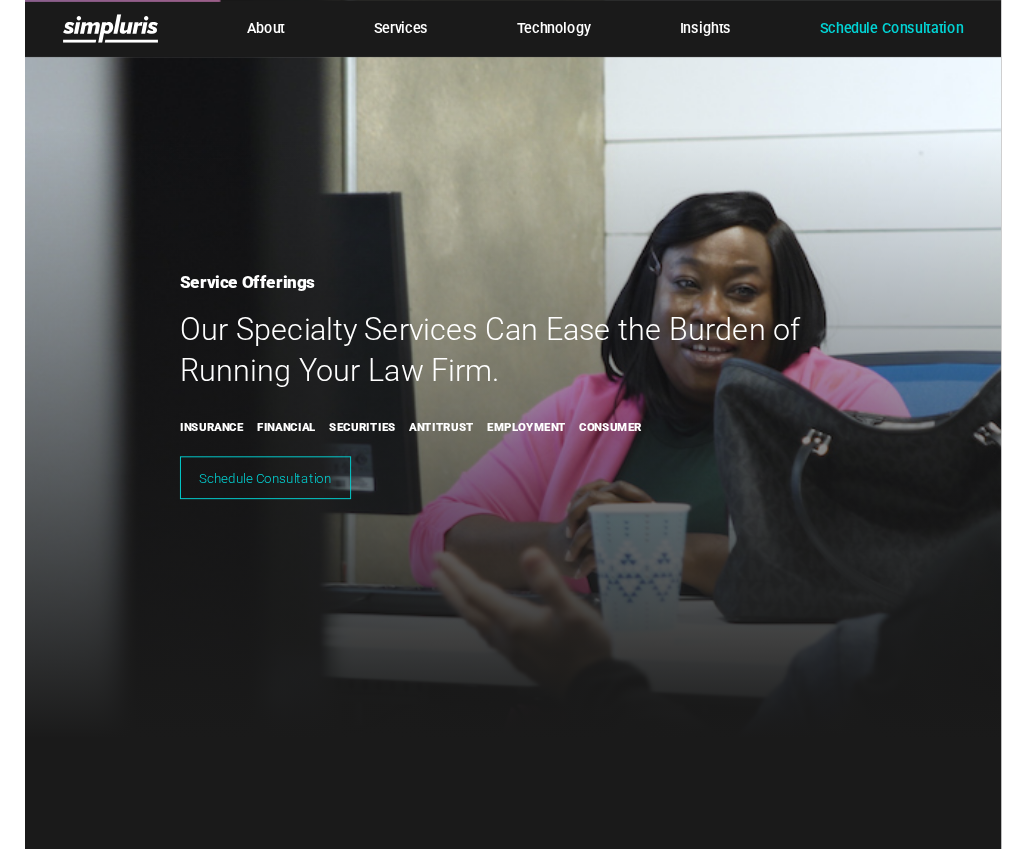 scroll, scrollTop: 0, scrollLeft: 0, axis: both 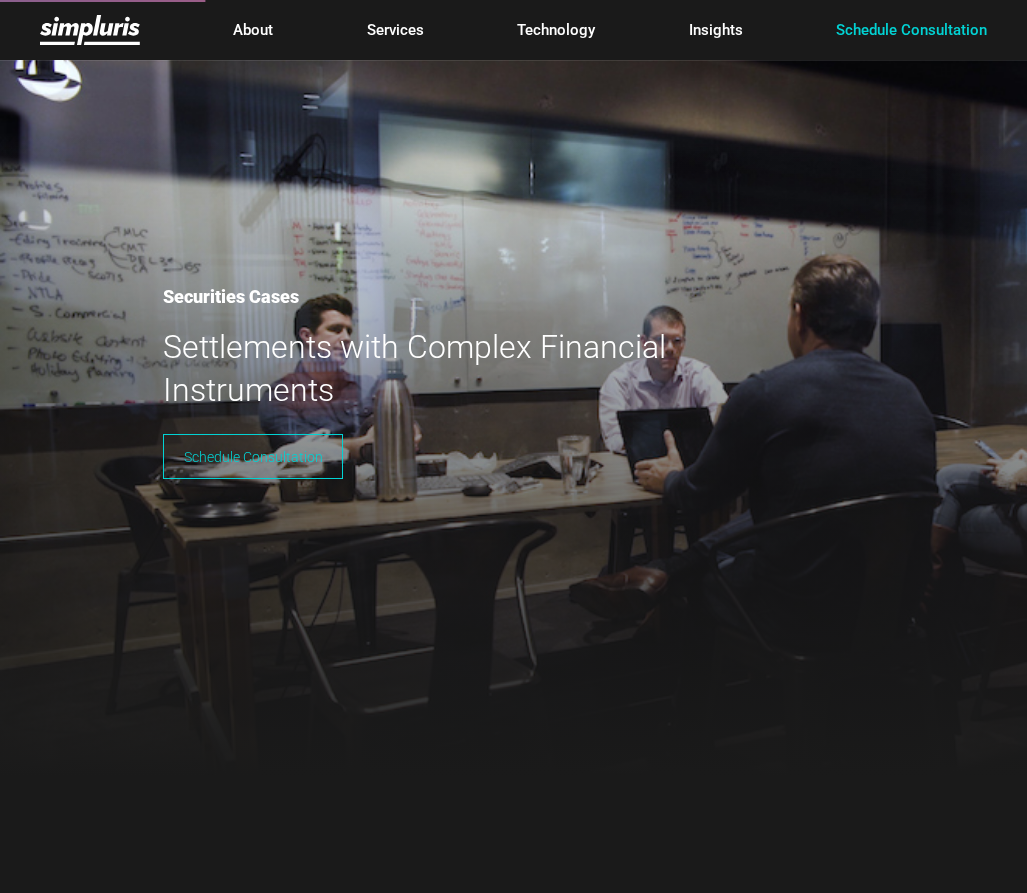 click on "settlement administration" at bounding box center [259, 1309] 